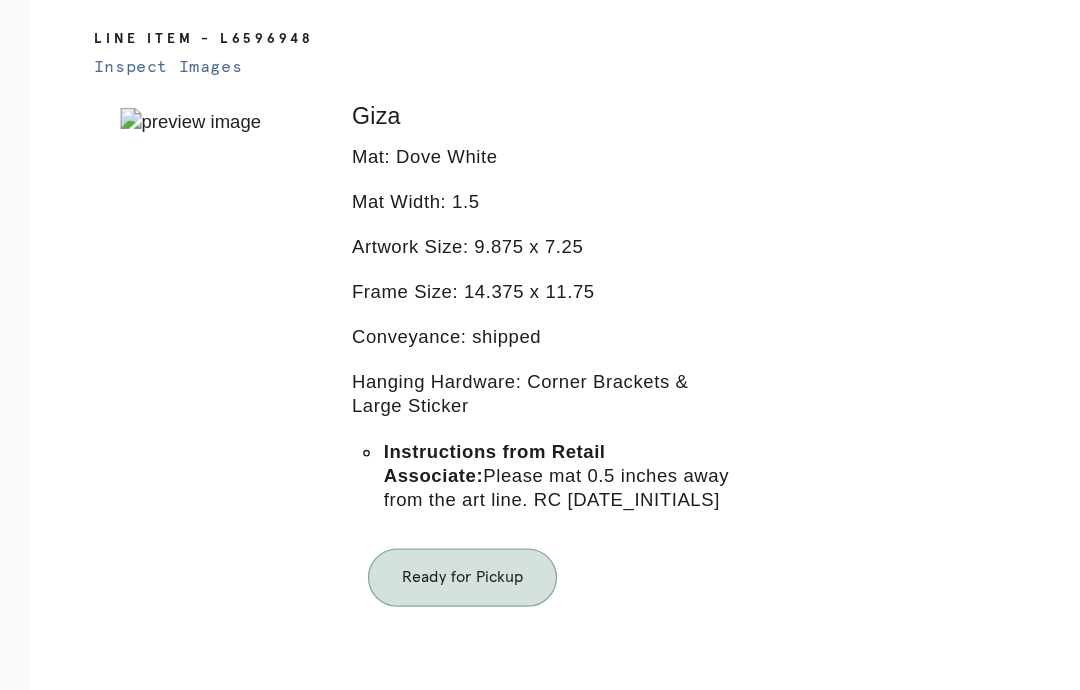 scroll, scrollTop: 386, scrollLeft: 0, axis: vertical 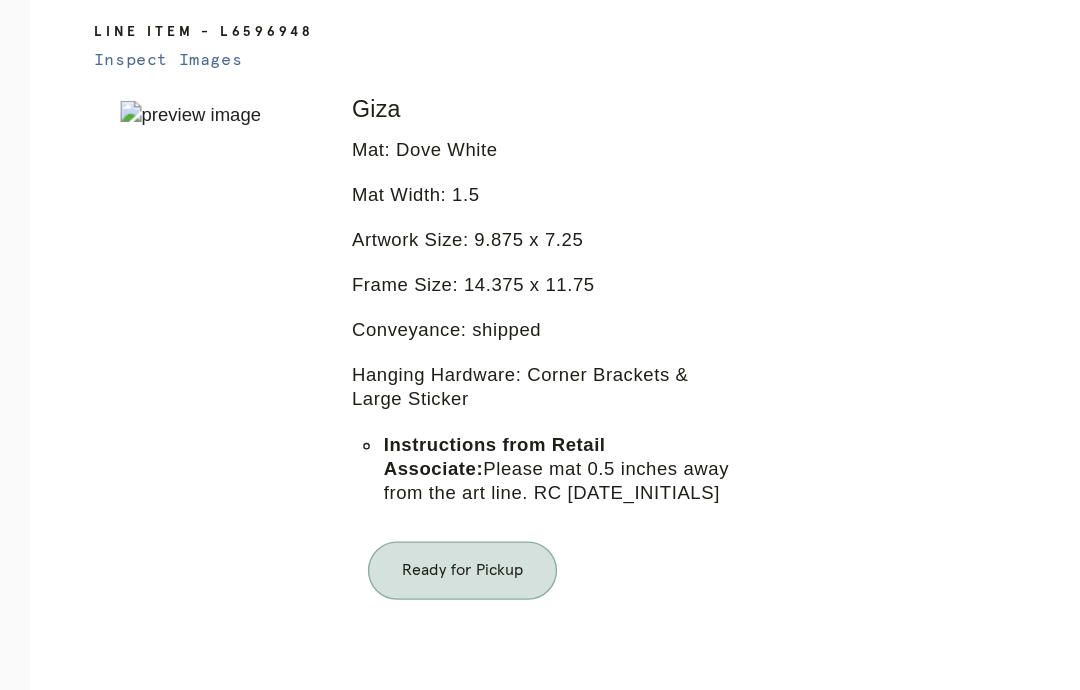 click on "Orders" at bounding box center (451, 778) 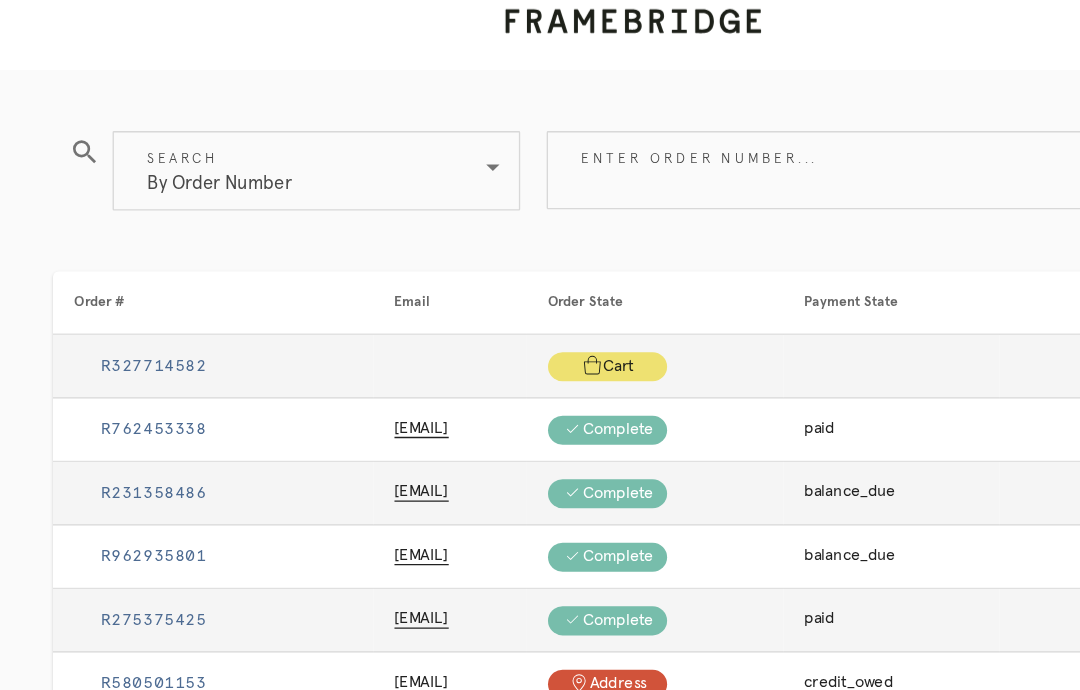 scroll, scrollTop: 0, scrollLeft: 0, axis: both 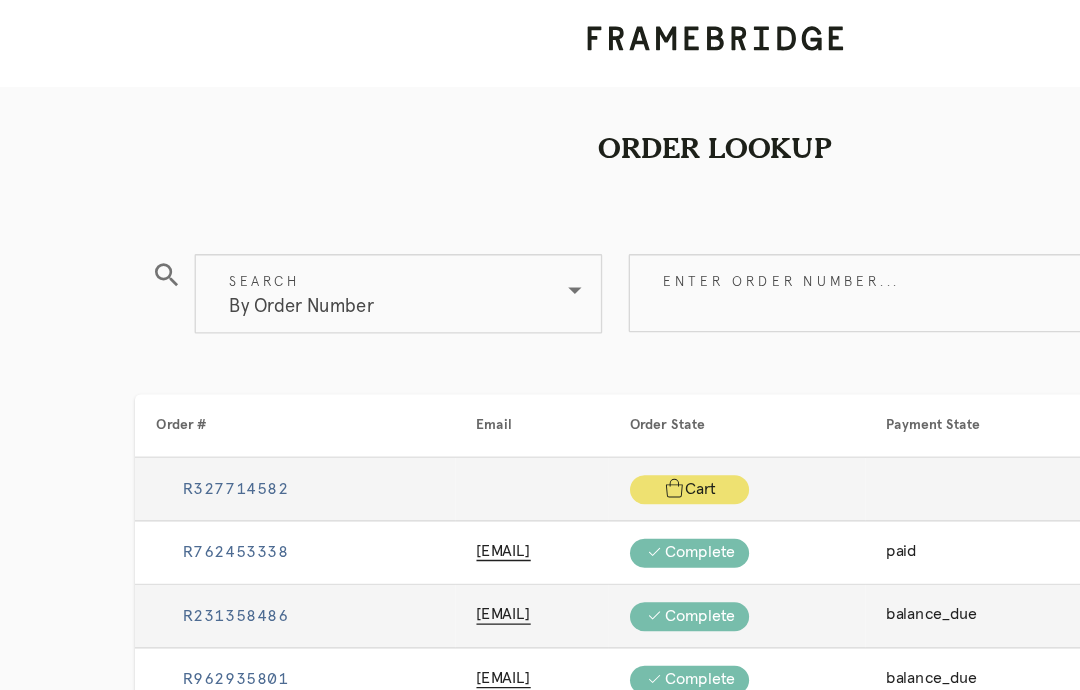 click on "Enter order number..." at bounding box center [720, 221] 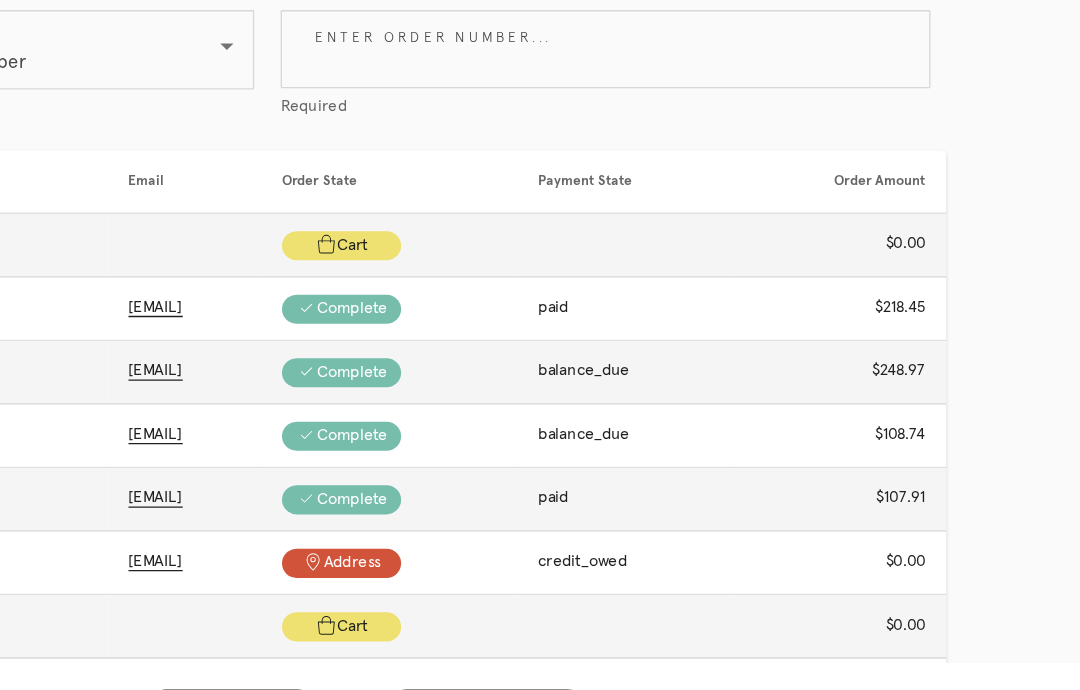 click on "Receiving" at bounding box center (631, 650) 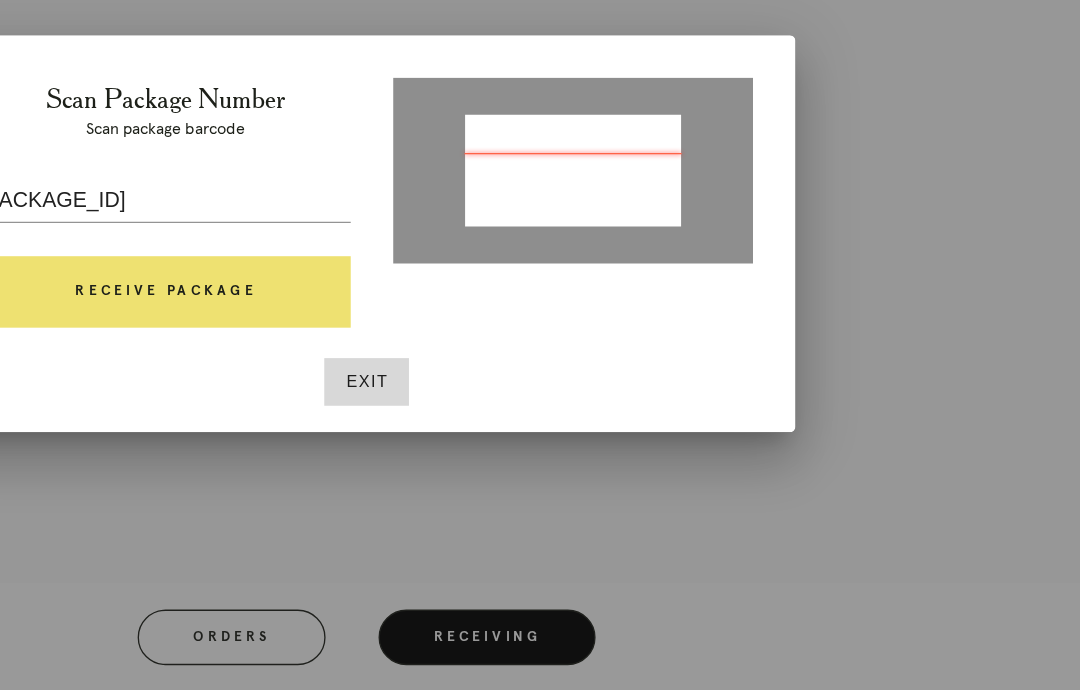 click on "Receive Package" at bounding box center (388, 389) 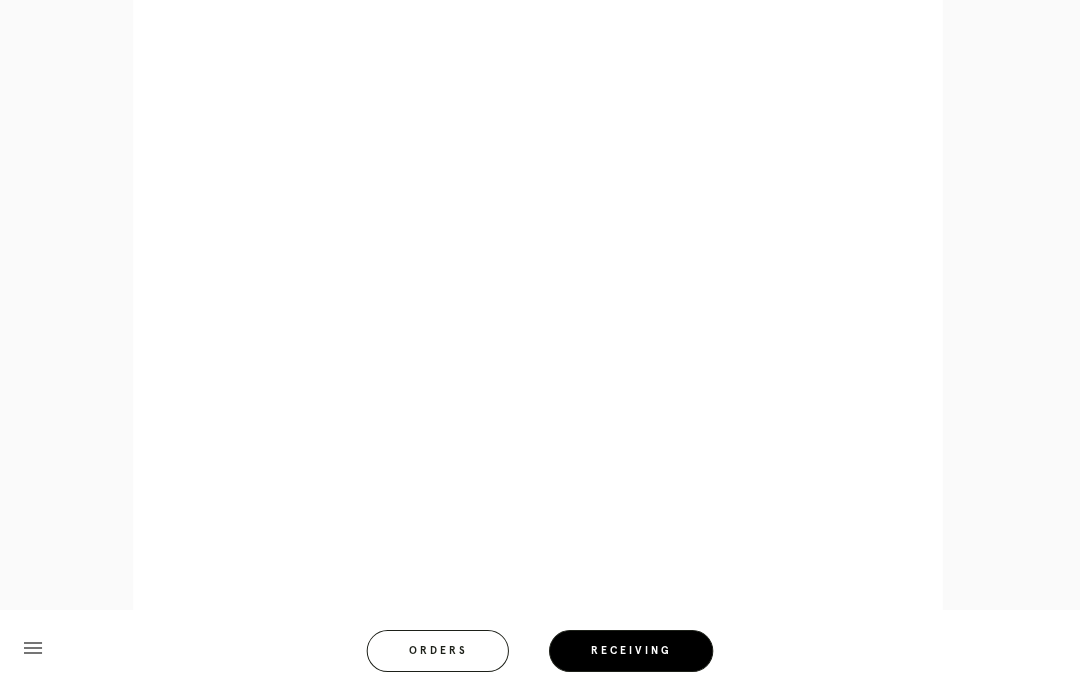 scroll, scrollTop: 860, scrollLeft: 0, axis: vertical 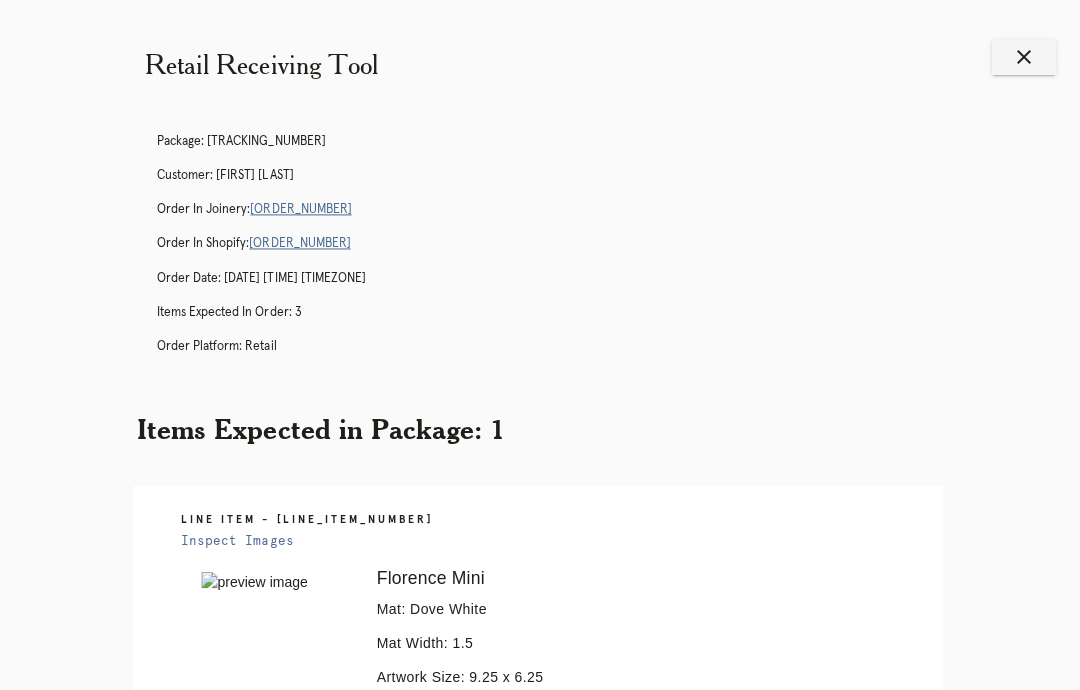 click on "Receiving" at bounding box center [618, 1093] 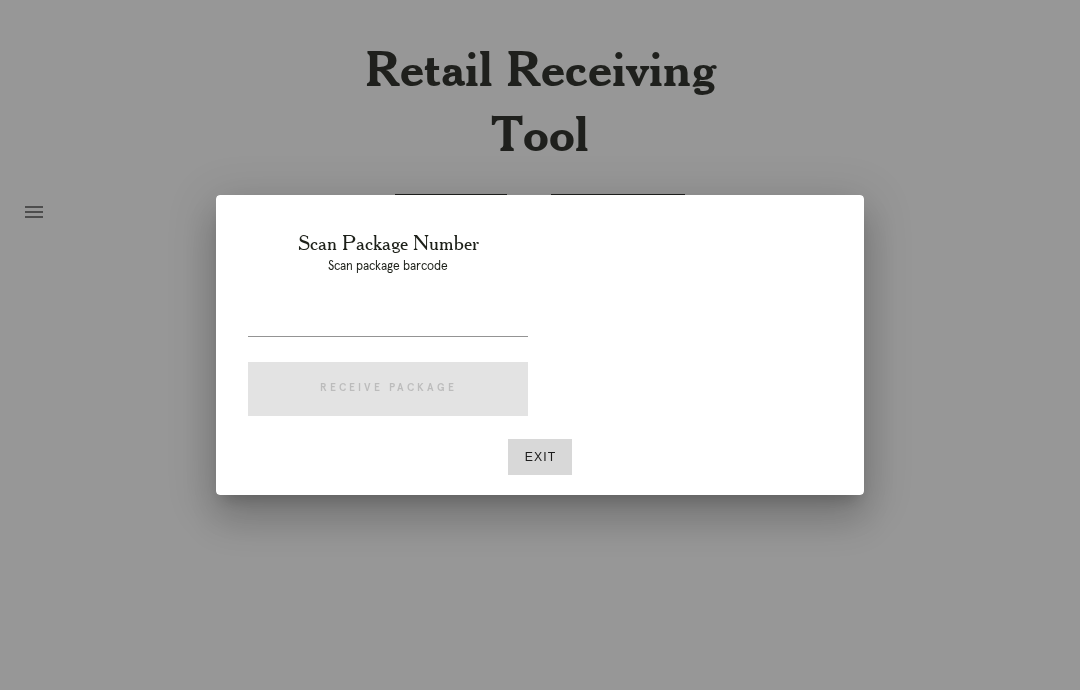 scroll, scrollTop: 0, scrollLeft: 0, axis: both 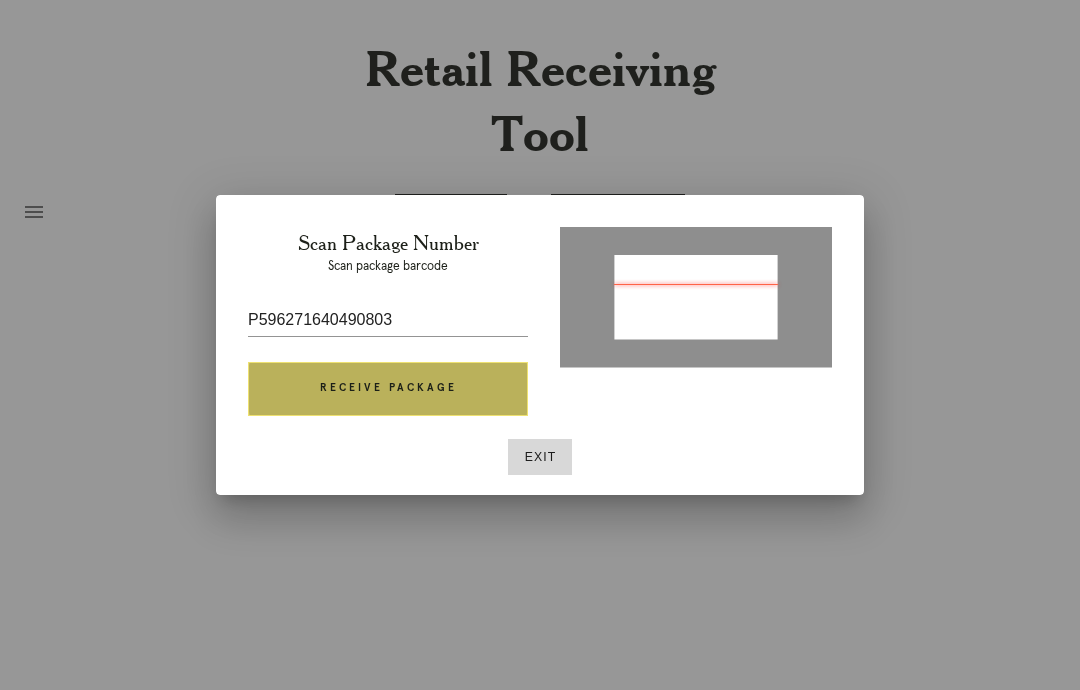 click on "Receive Package" at bounding box center [388, 389] 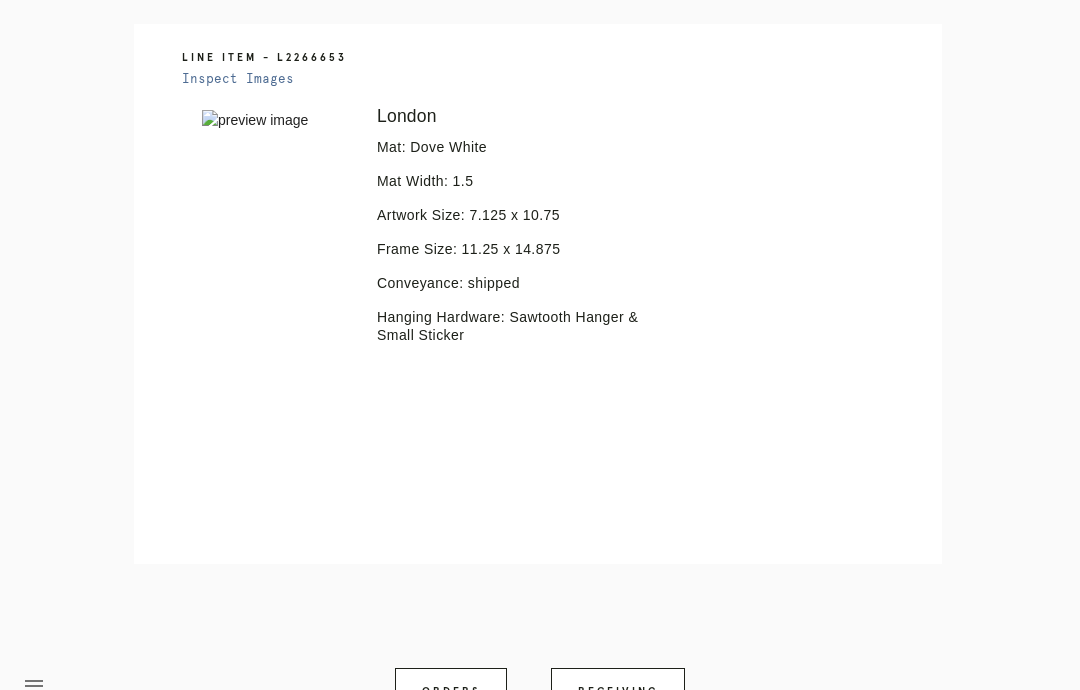 scroll, scrollTop: 457, scrollLeft: 0, axis: vertical 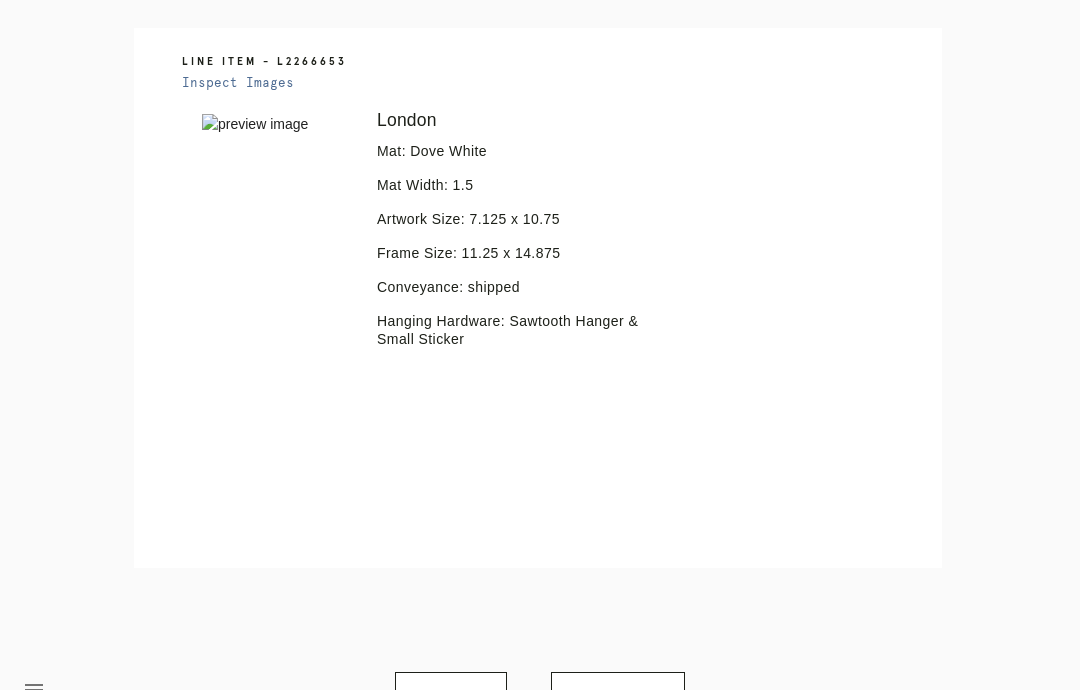 click on "Orders" at bounding box center (451, 696) 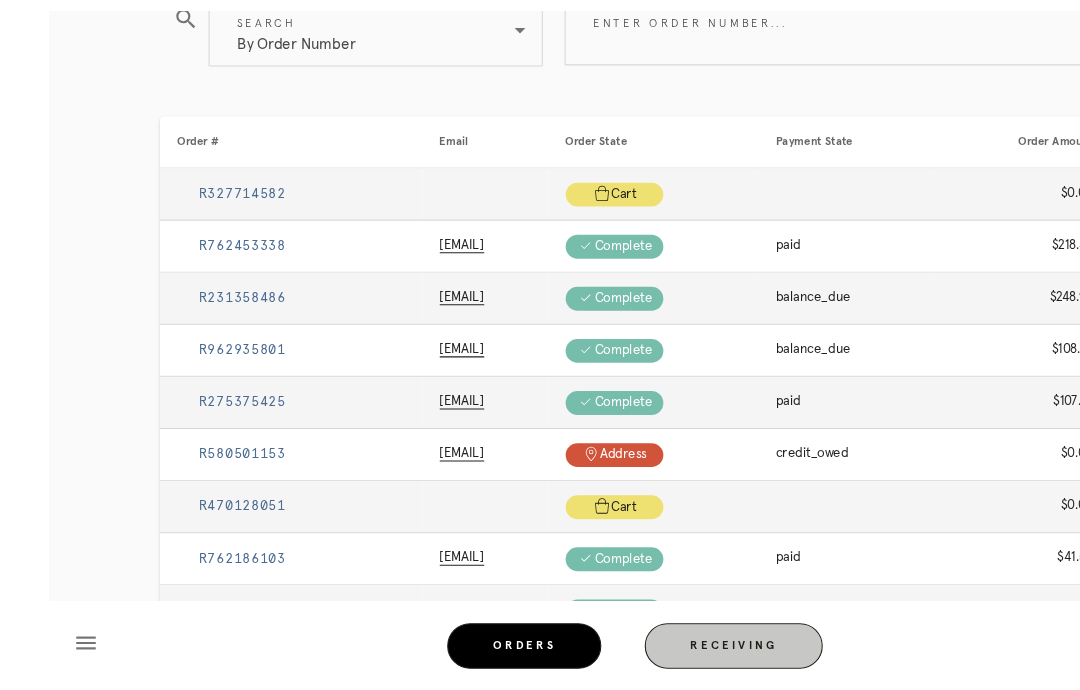 scroll, scrollTop: 140, scrollLeft: 0, axis: vertical 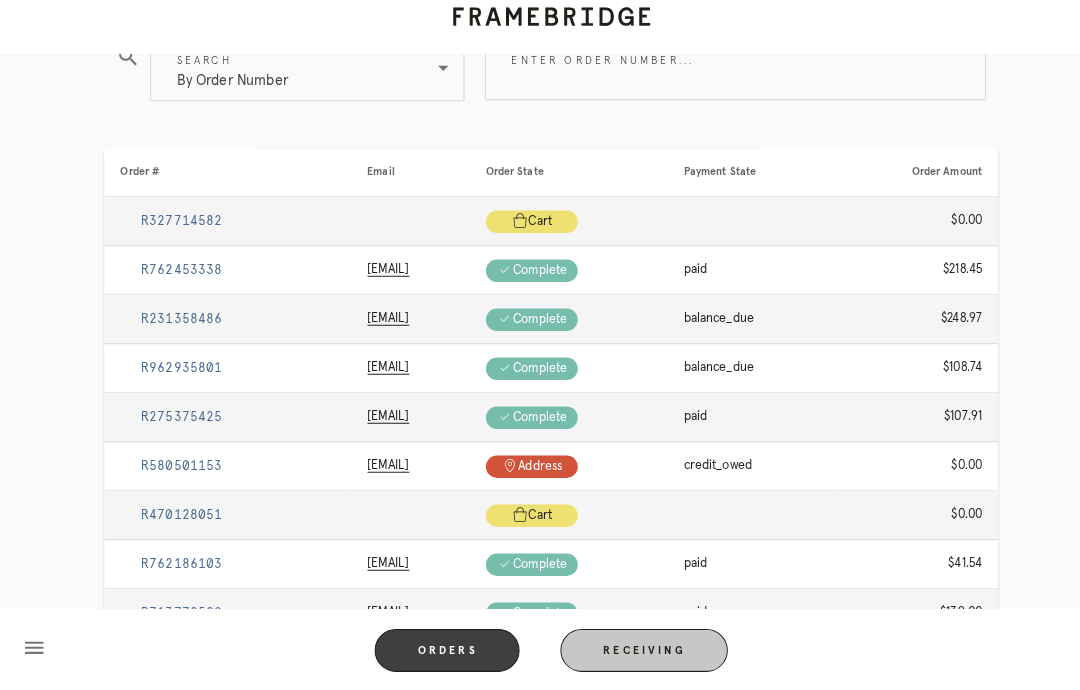 click on "Orders" at bounding box center [438, 650] 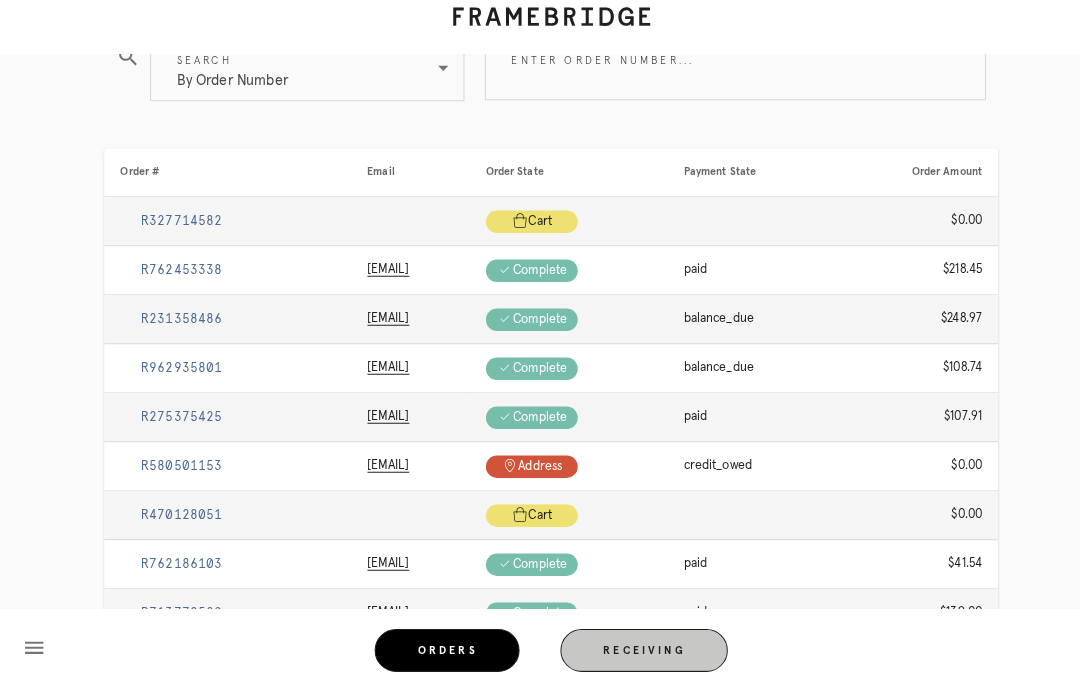 click on "Receiving" at bounding box center [631, 650] 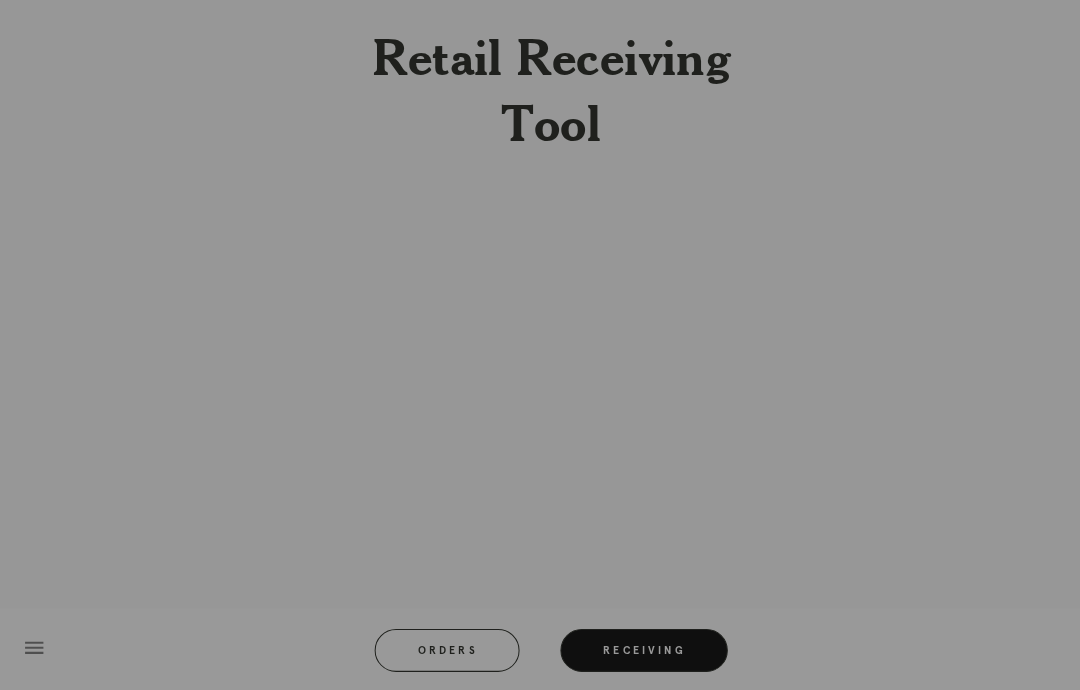 scroll, scrollTop: 80, scrollLeft: 0, axis: vertical 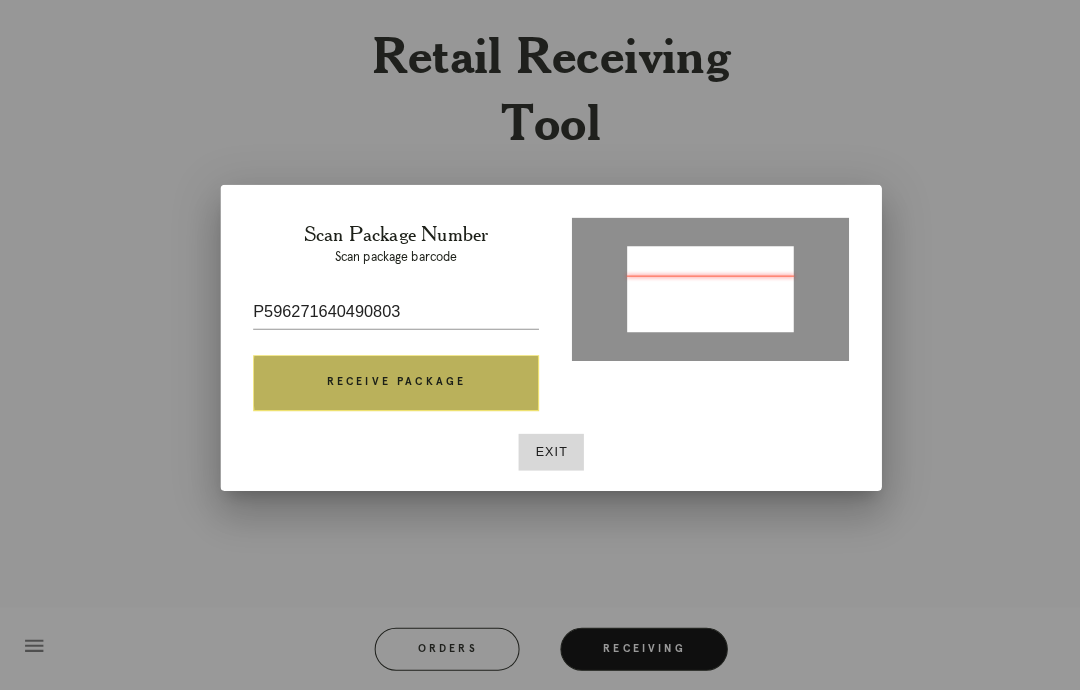 click on "Receive Package" at bounding box center (388, 389) 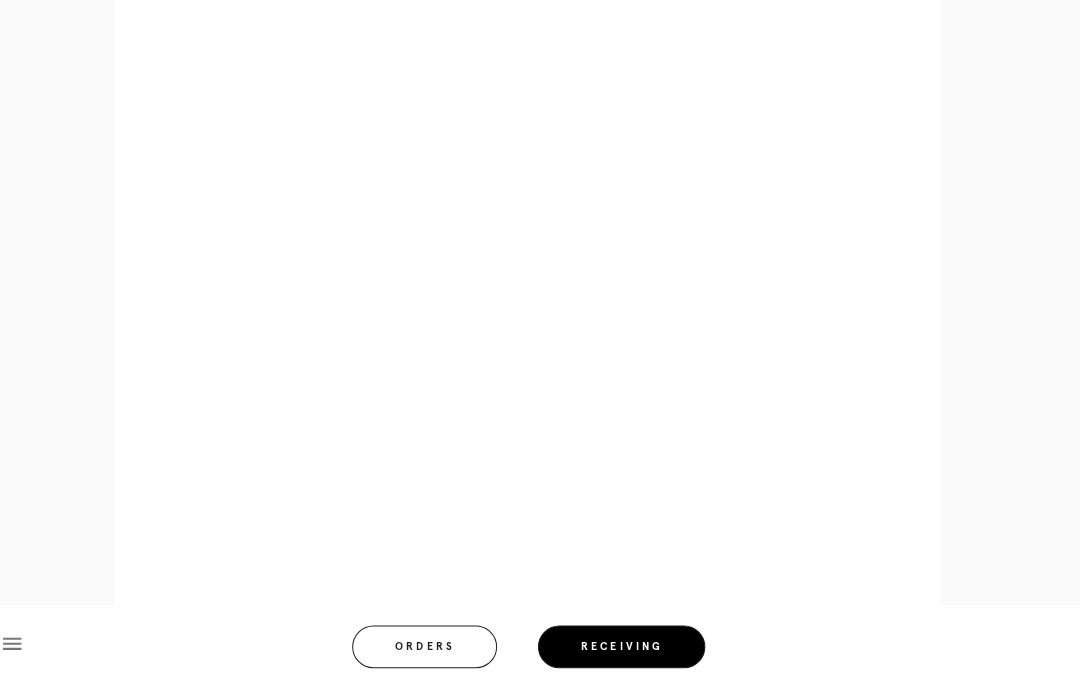 scroll, scrollTop: 1211, scrollLeft: 0, axis: vertical 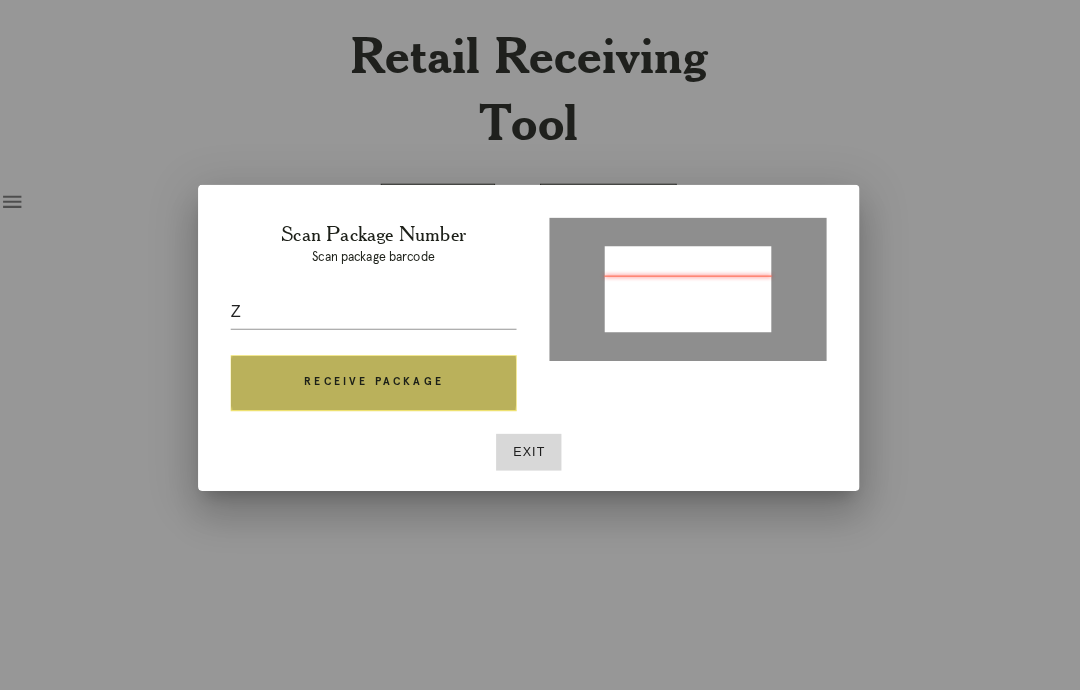 click on "Receive Package" at bounding box center [388, 389] 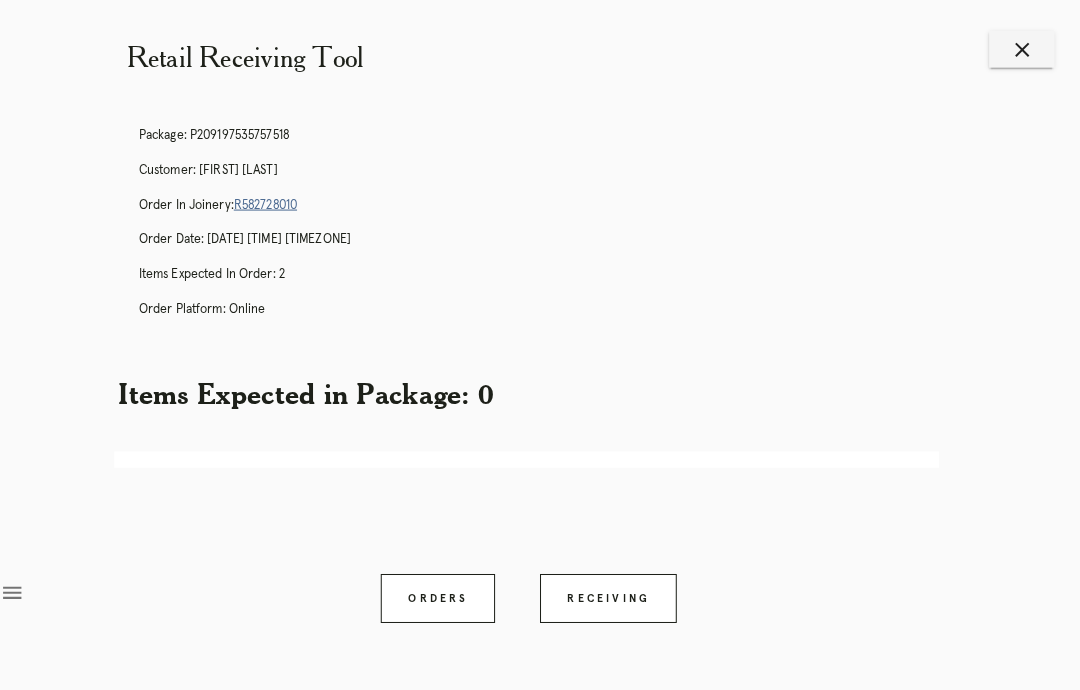 scroll, scrollTop: 0, scrollLeft: 0, axis: both 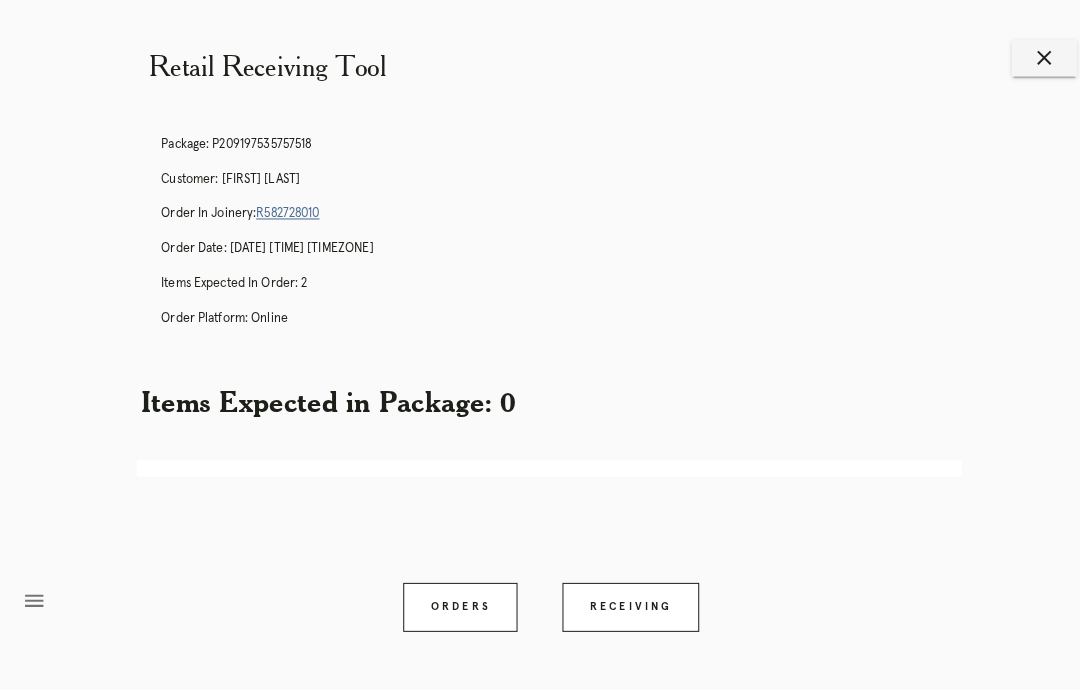 click on "close" at bounding box center [1023, 57] 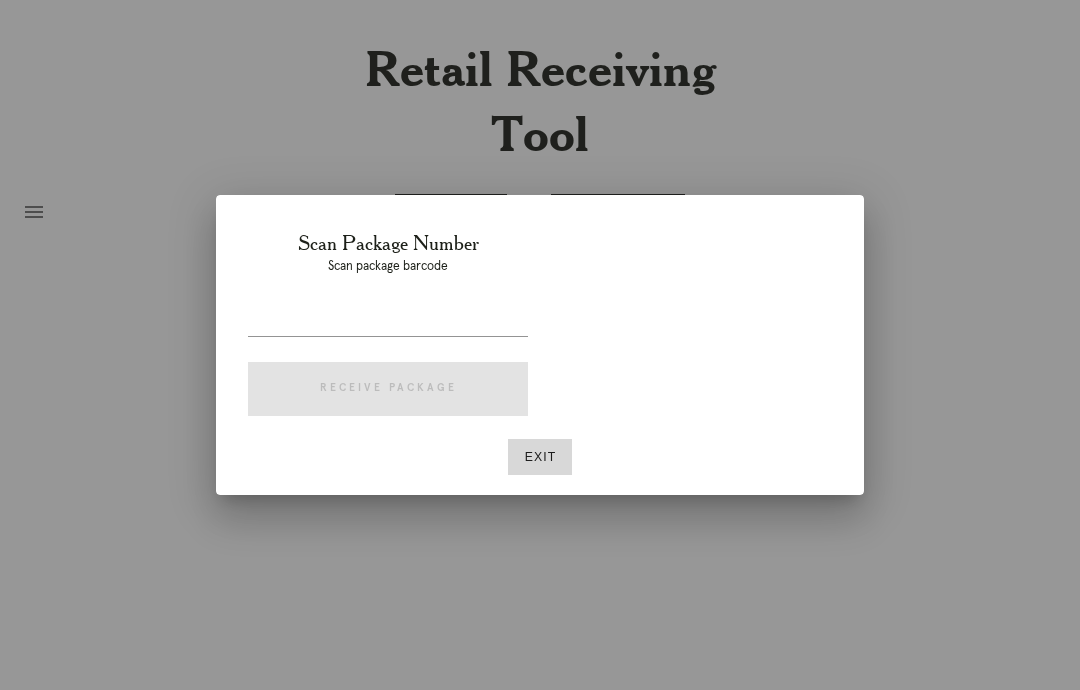 scroll, scrollTop: 0, scrollLeft: 0, axis: both 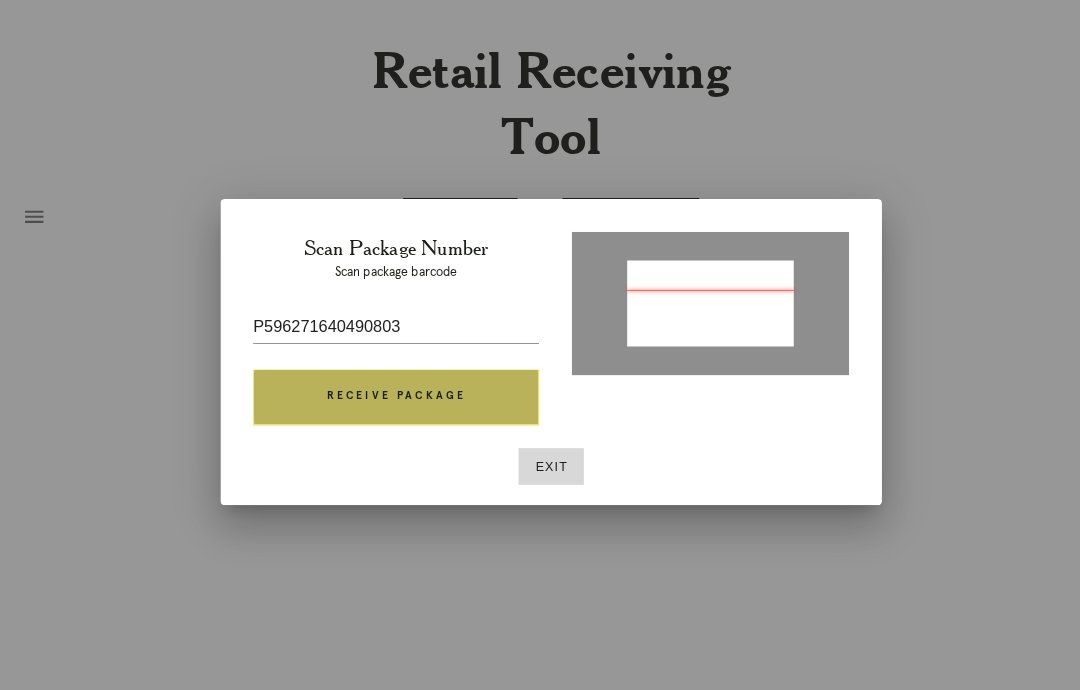 click on "Receive Package" at bounding box center (388, 389) 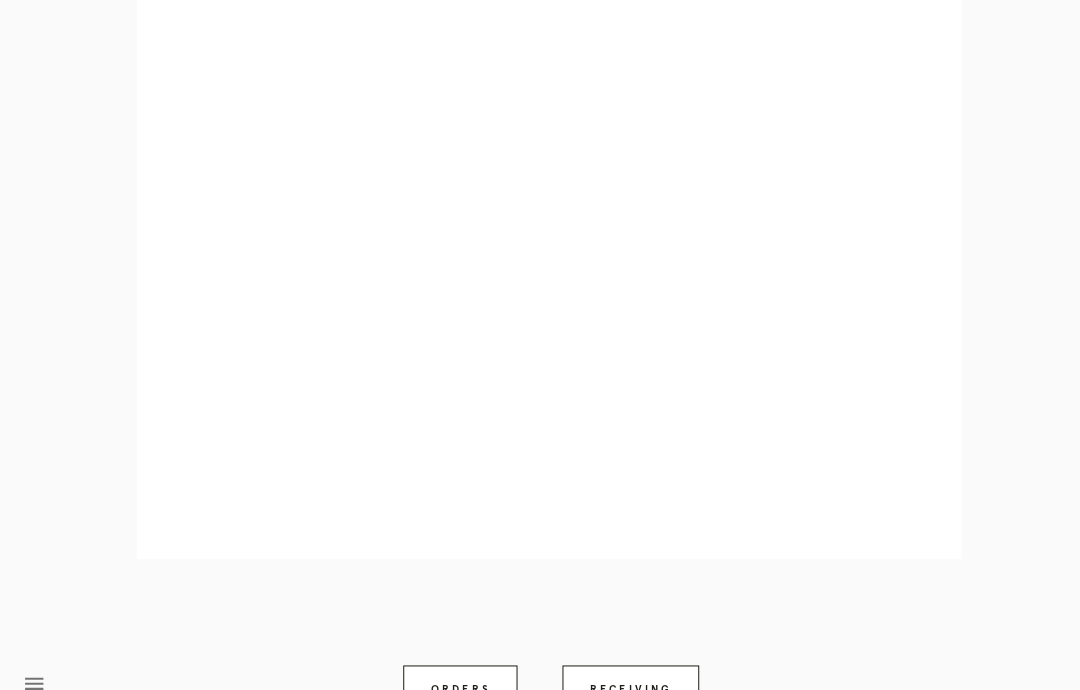 scroll, scrollTop: 939, scrollLeft: 0, axis: vertical 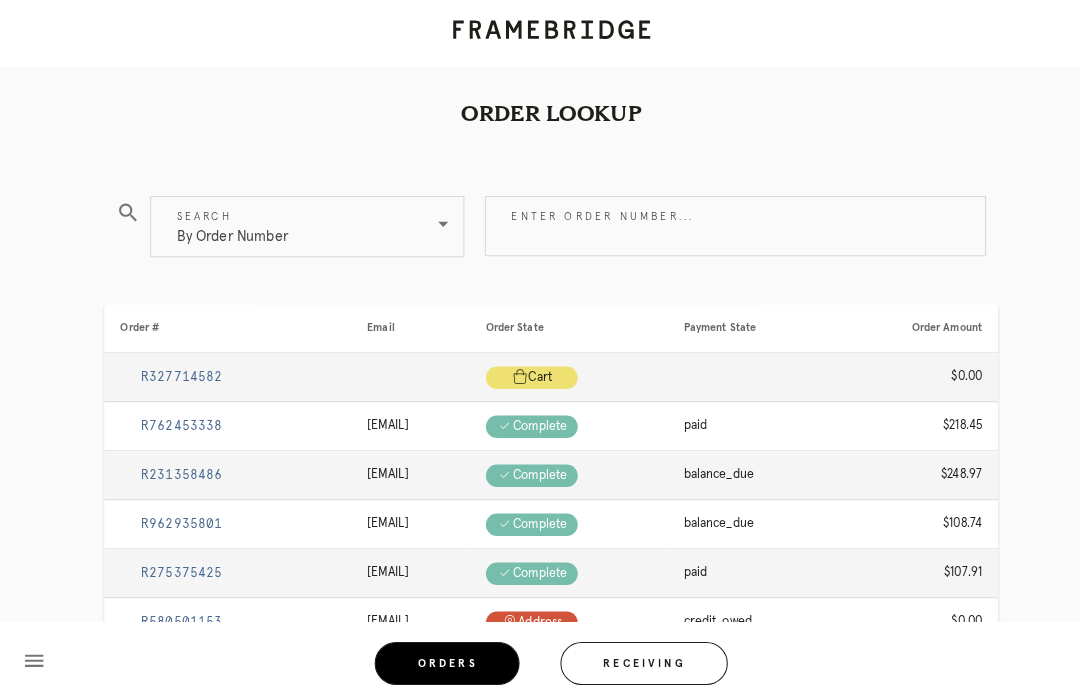 click on "Enter order number..." at bounding box center [720, 221] 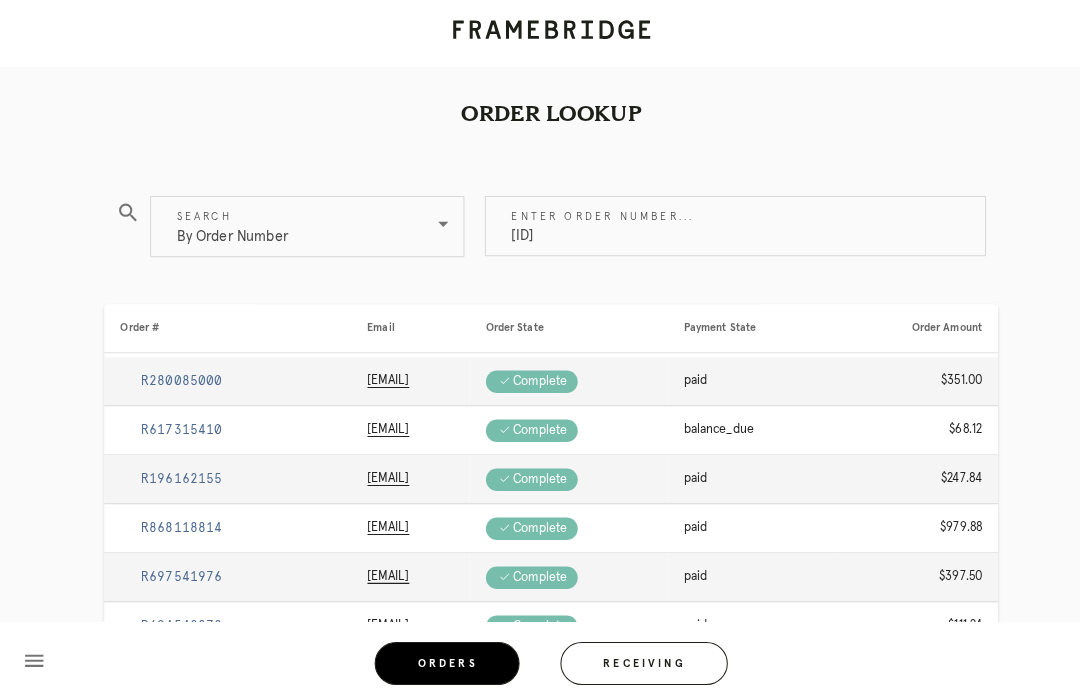 scroll, scrollTop: 64, scrollLeft: 0, axis: vertical 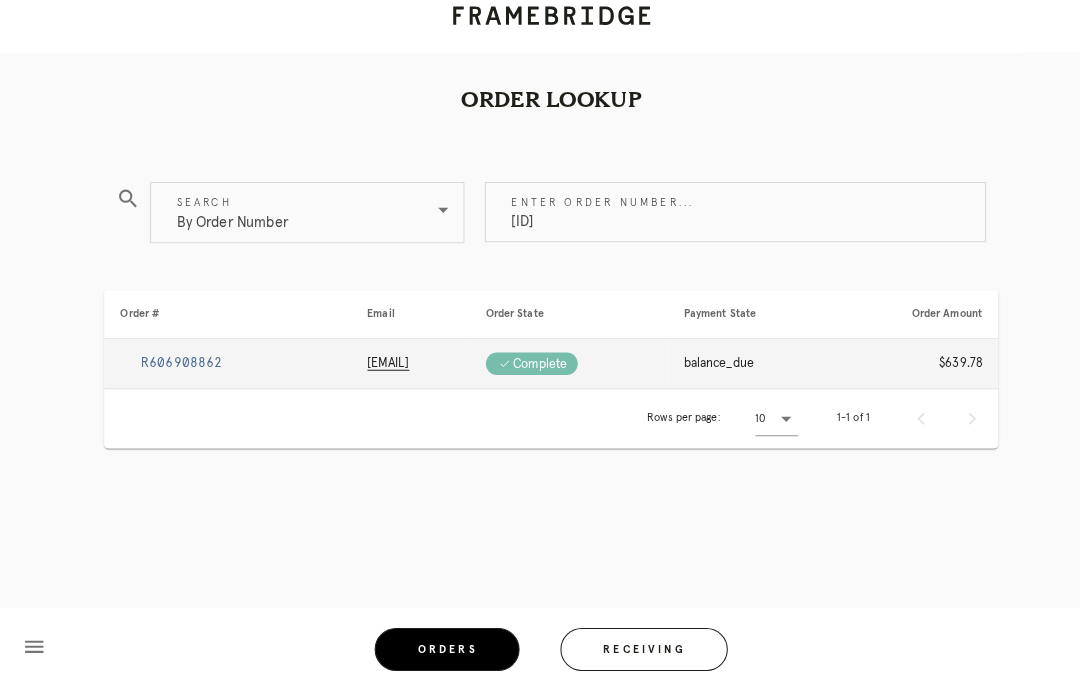 type on "[ID]" 